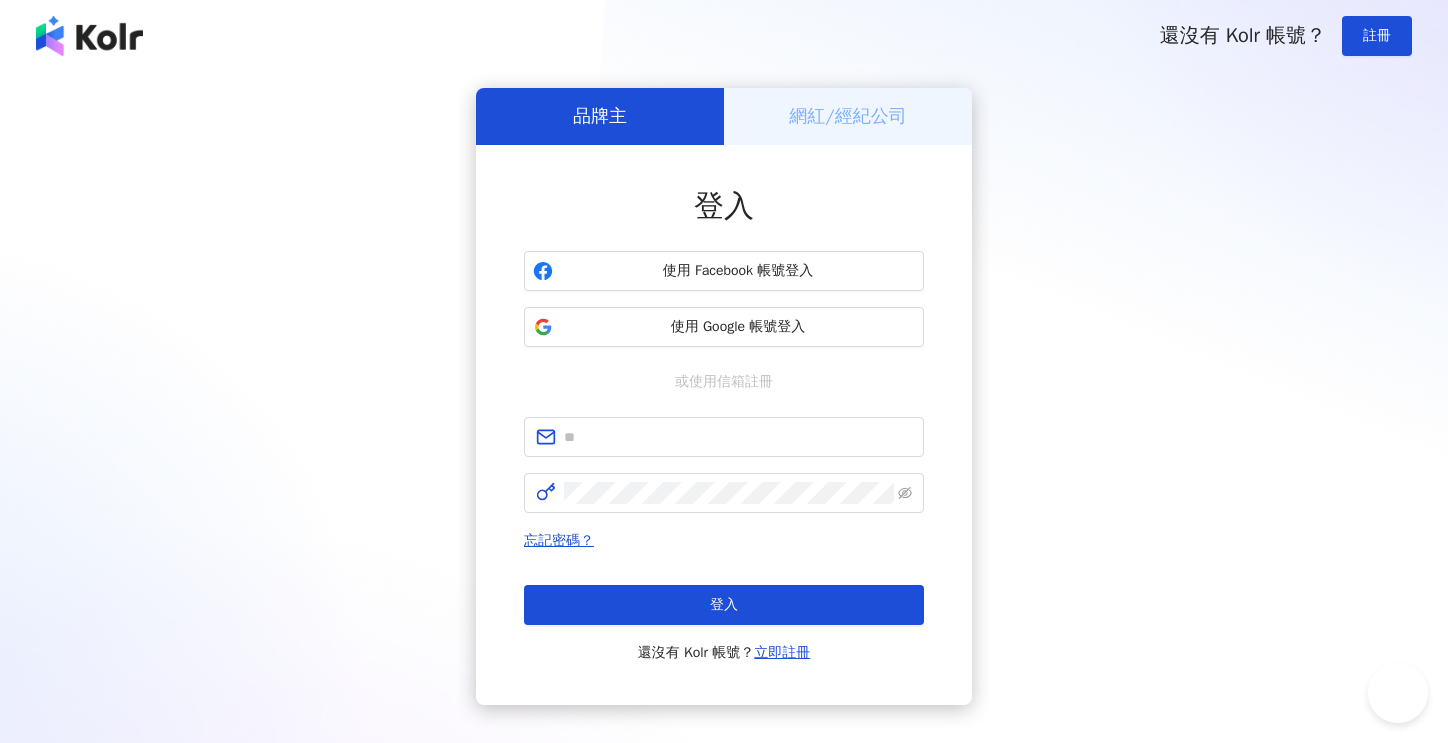scroll, scrollTop: 0, scrollLeft: 0, axis: both 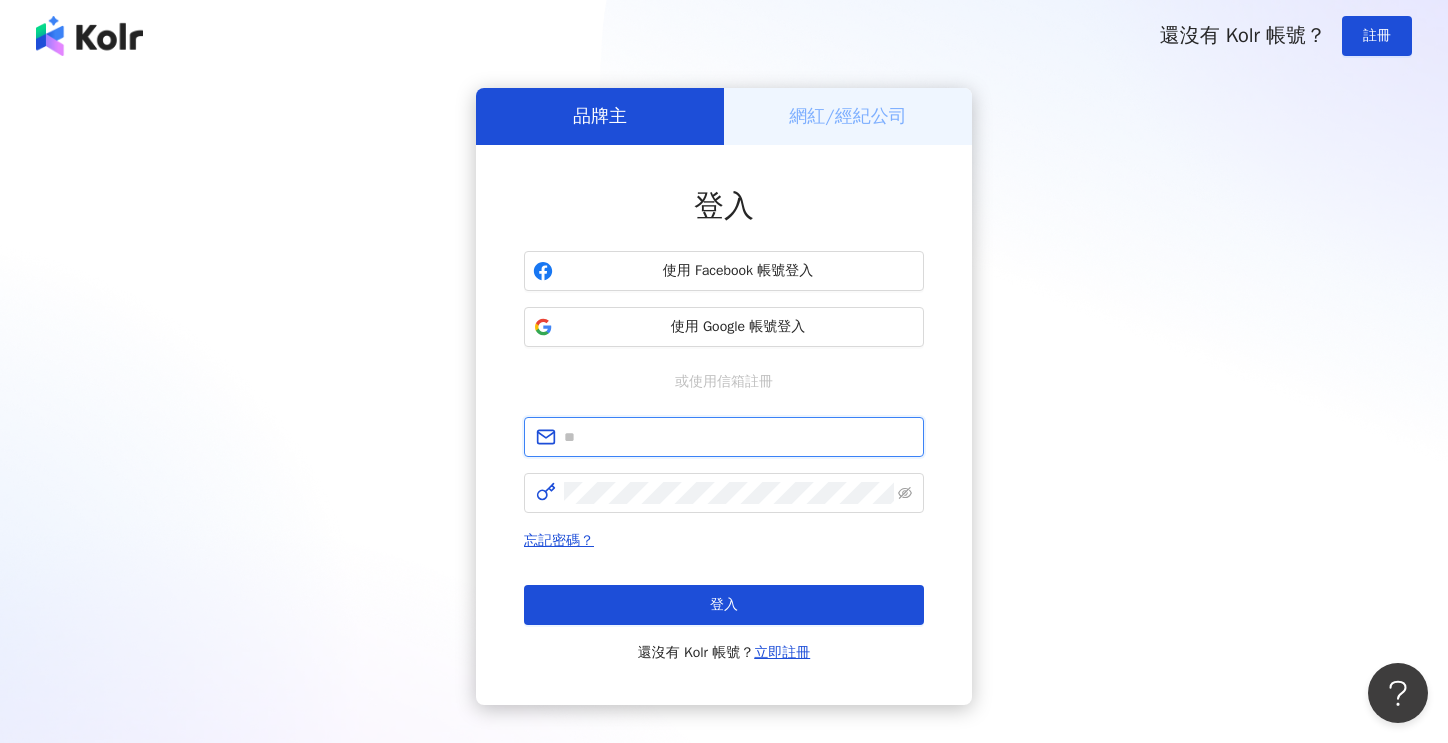click at bounding box center (738, 437) 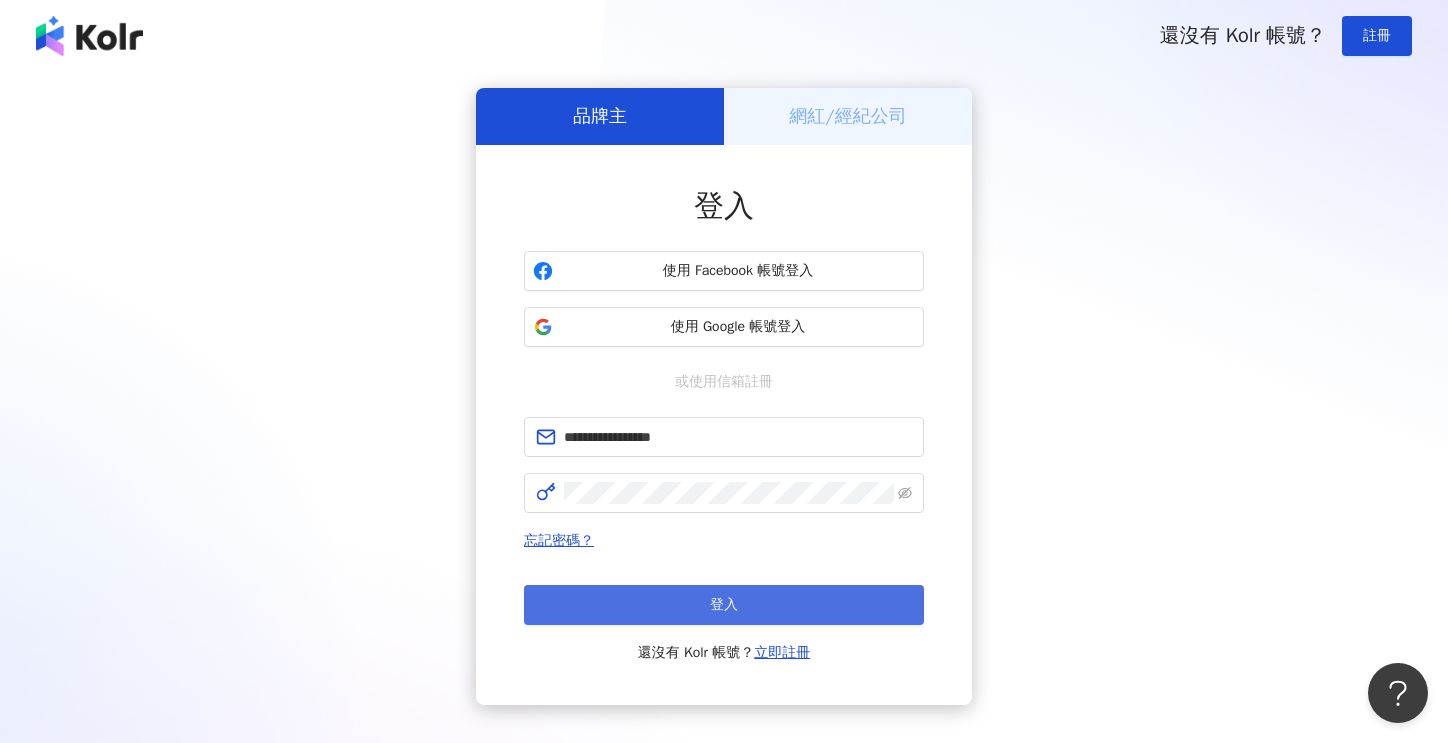 click on "登入" at bounding box center [724, 605] 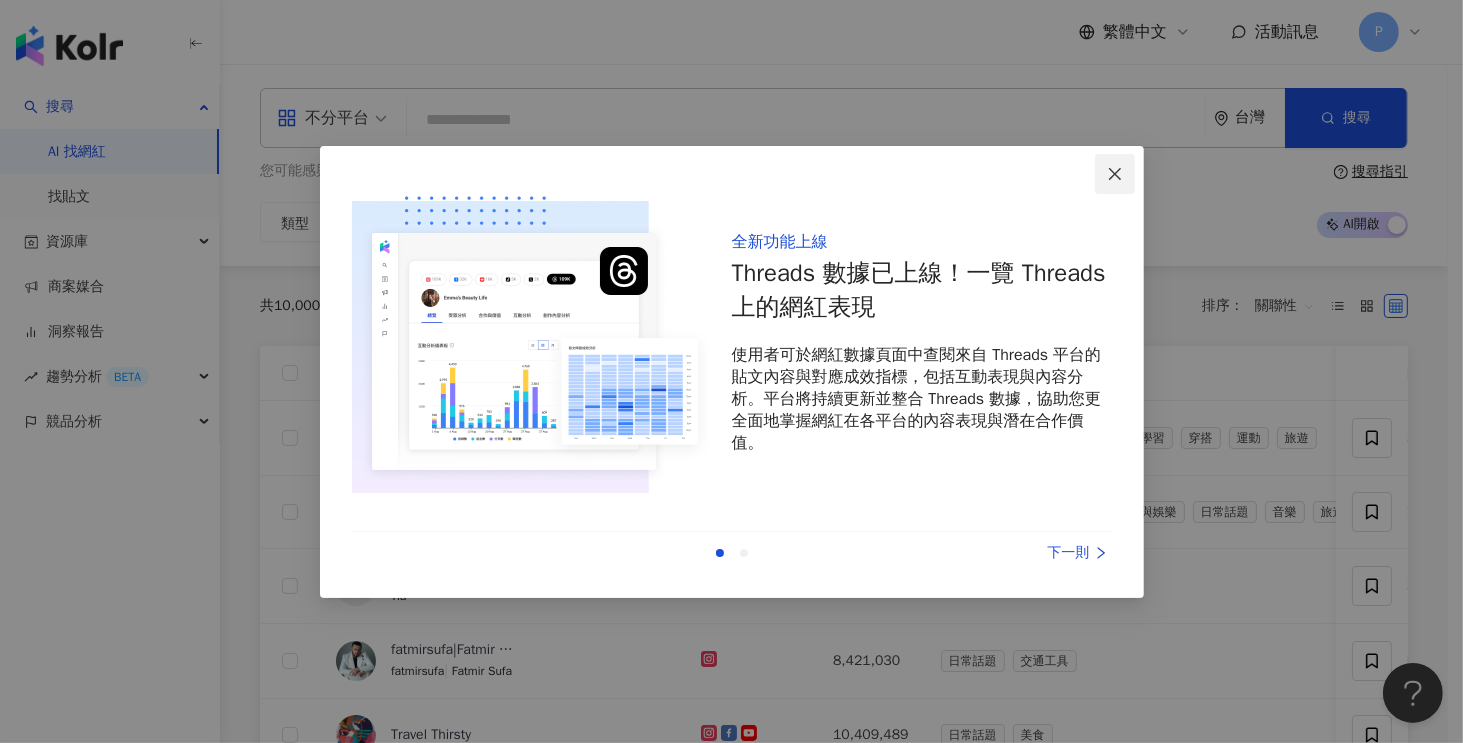 click 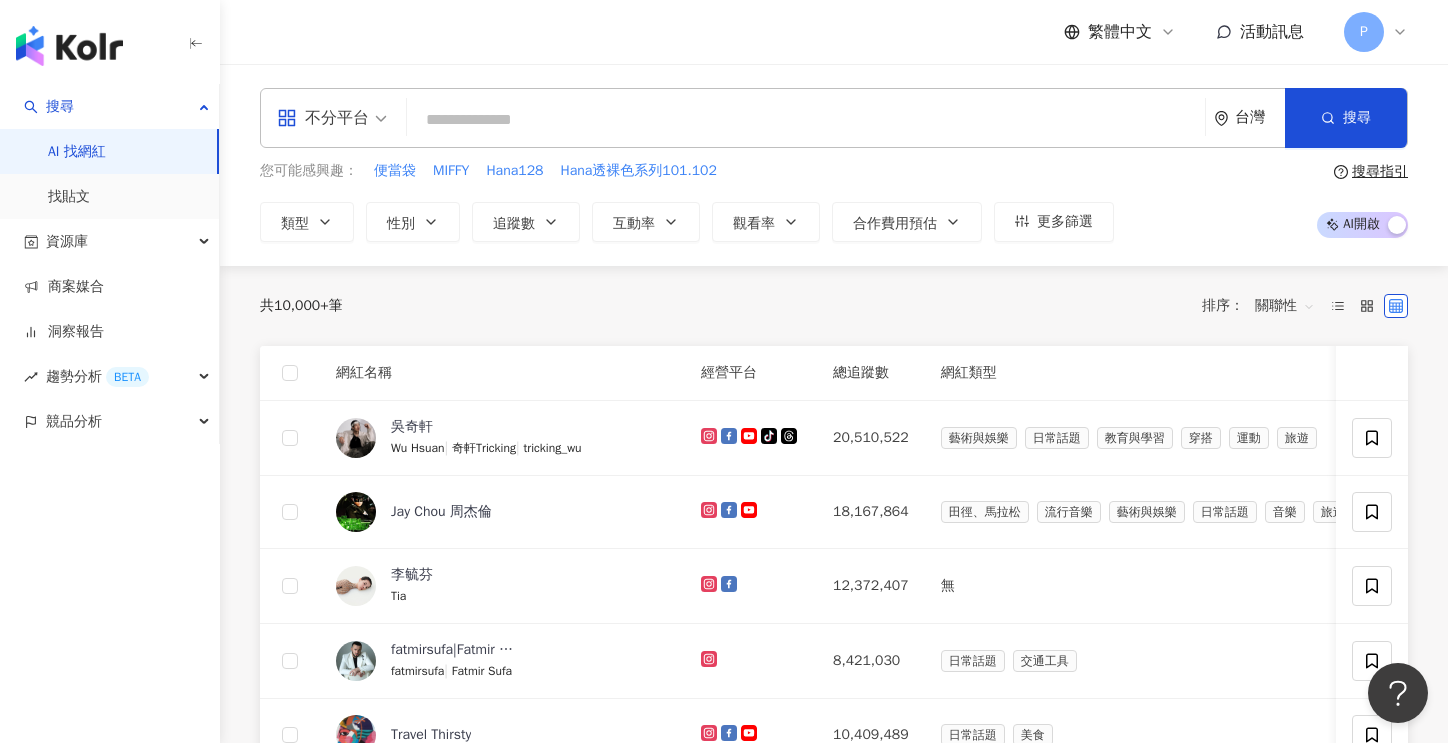 click at bounding box center (806, 120) 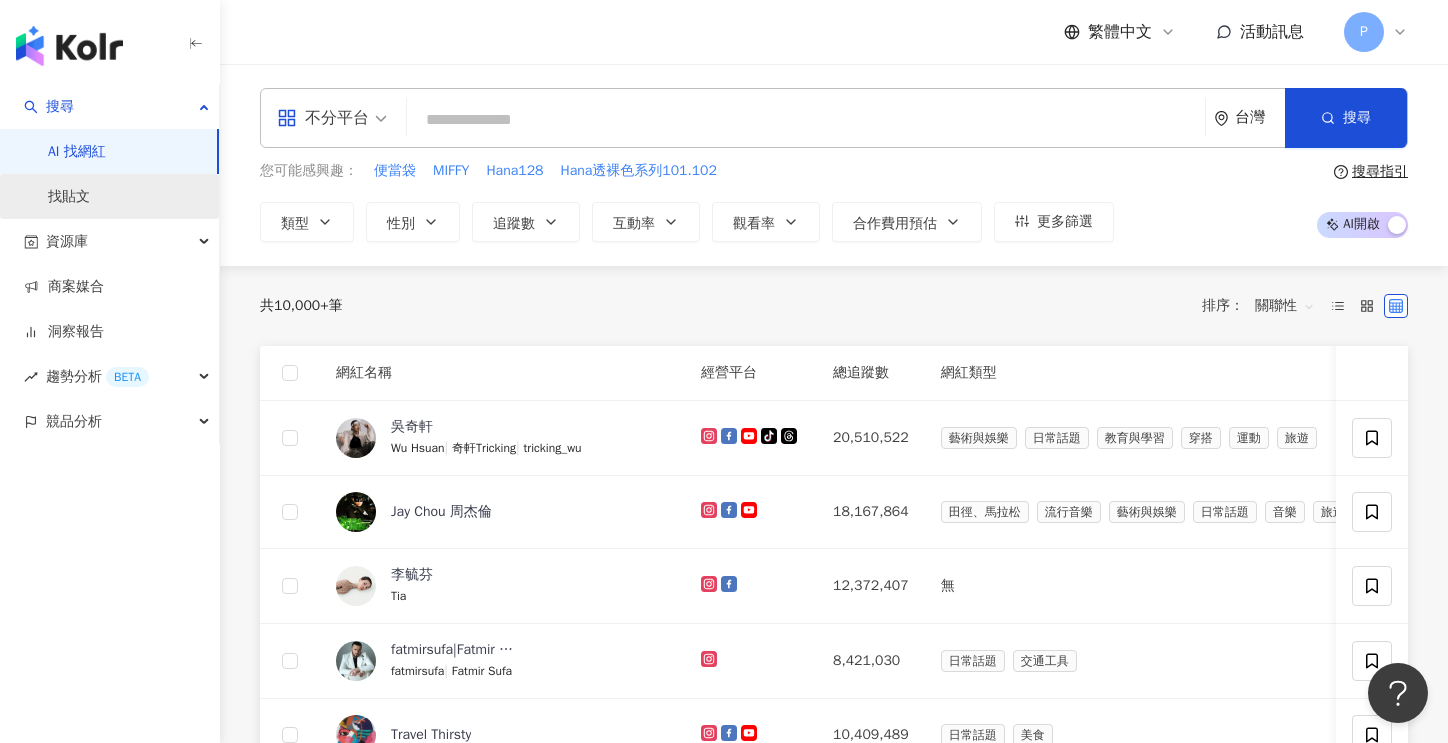 click on "找貼文" at bounding box center [69, 197] 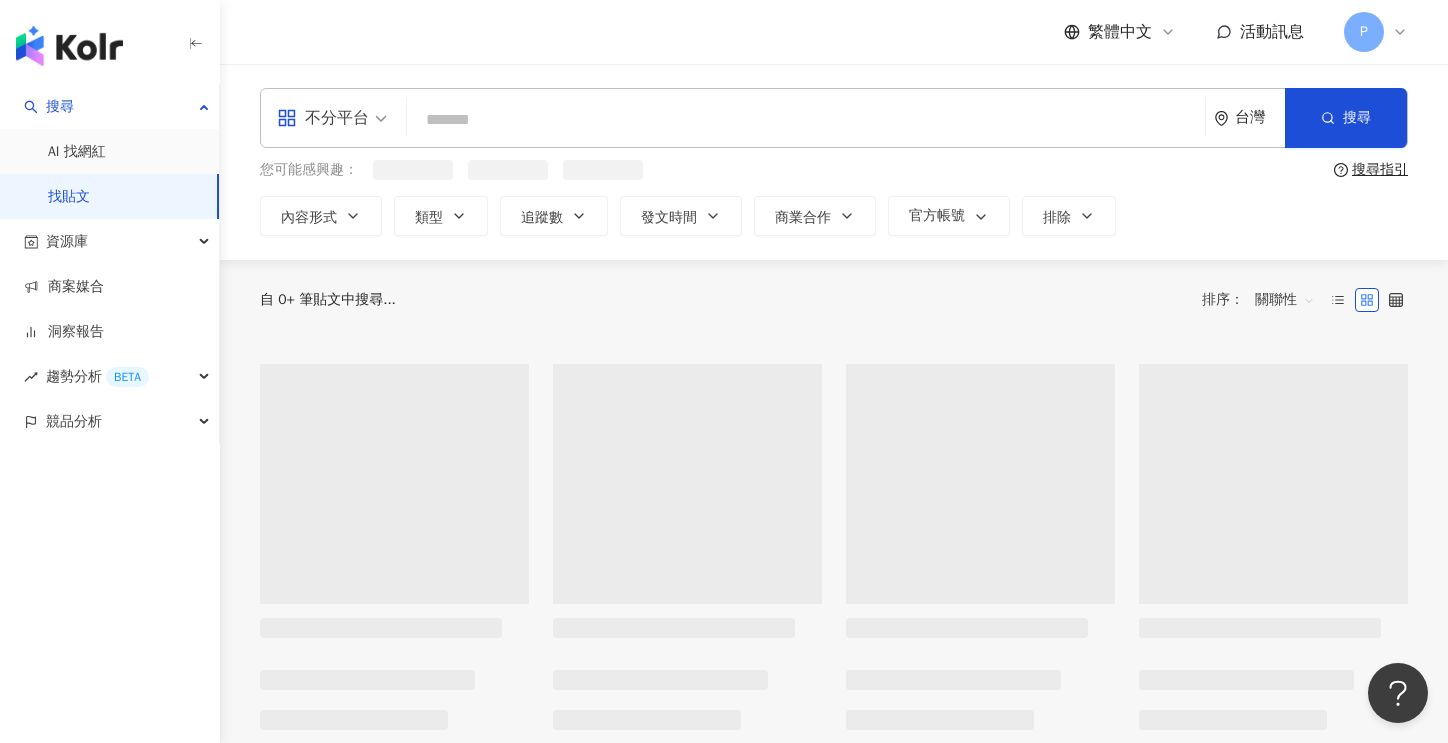 click at bounding box center (806, 119) 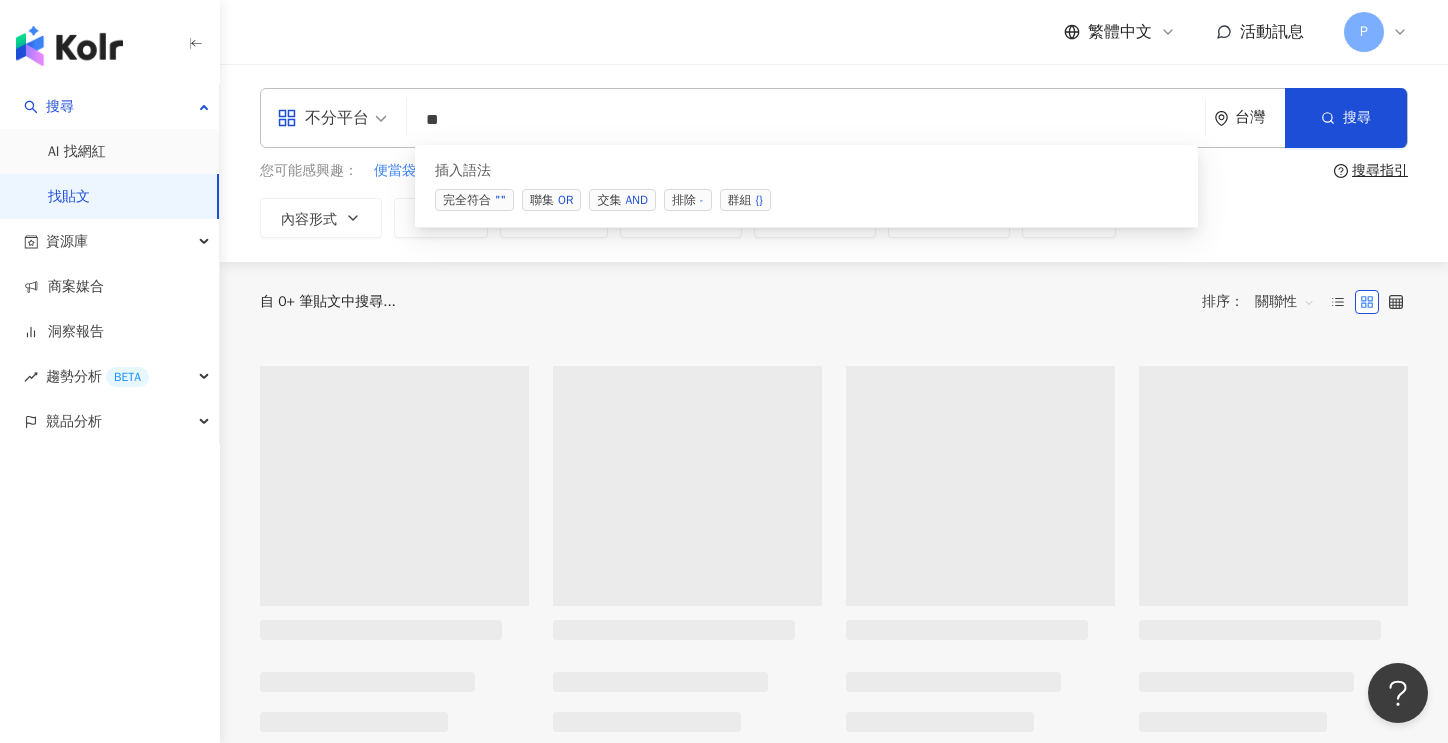 type on "*" 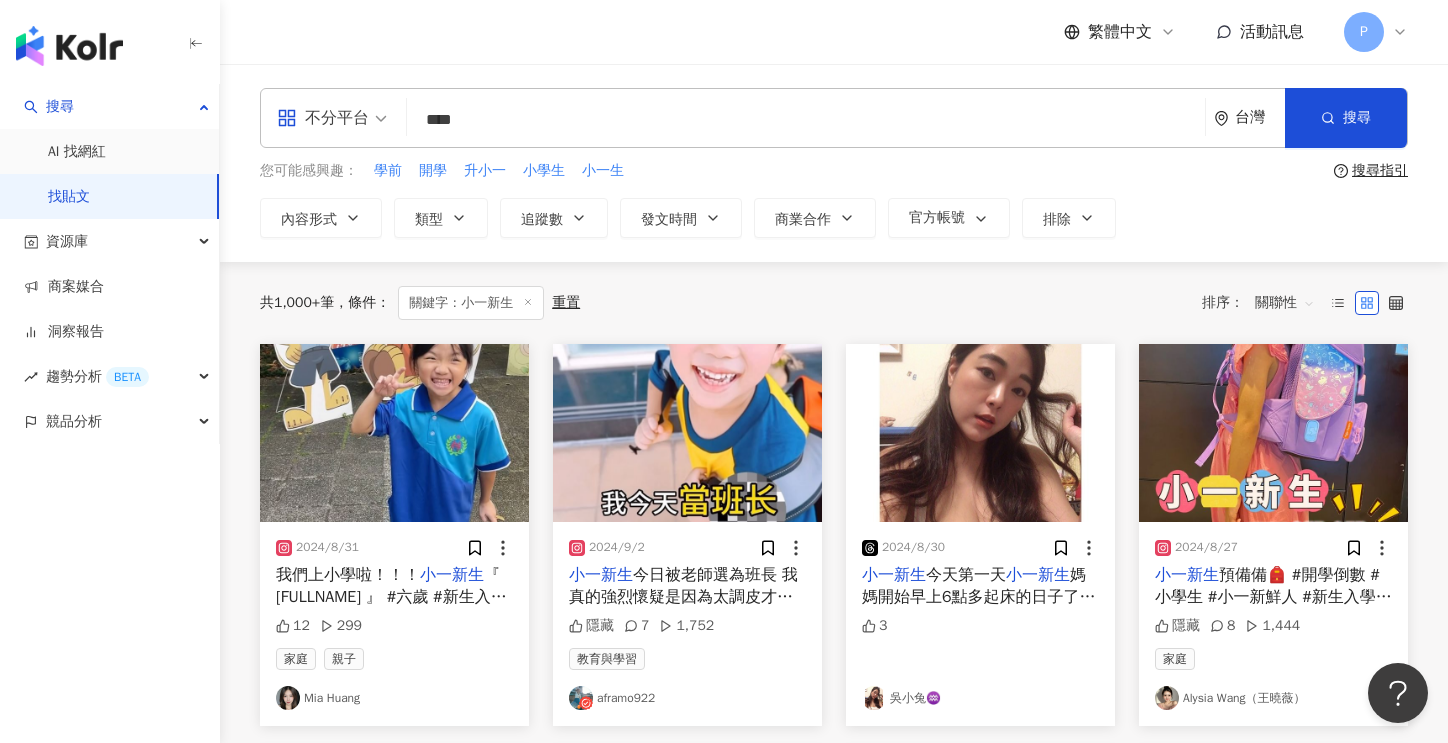 click on "****" at bounding box center (806, 119) 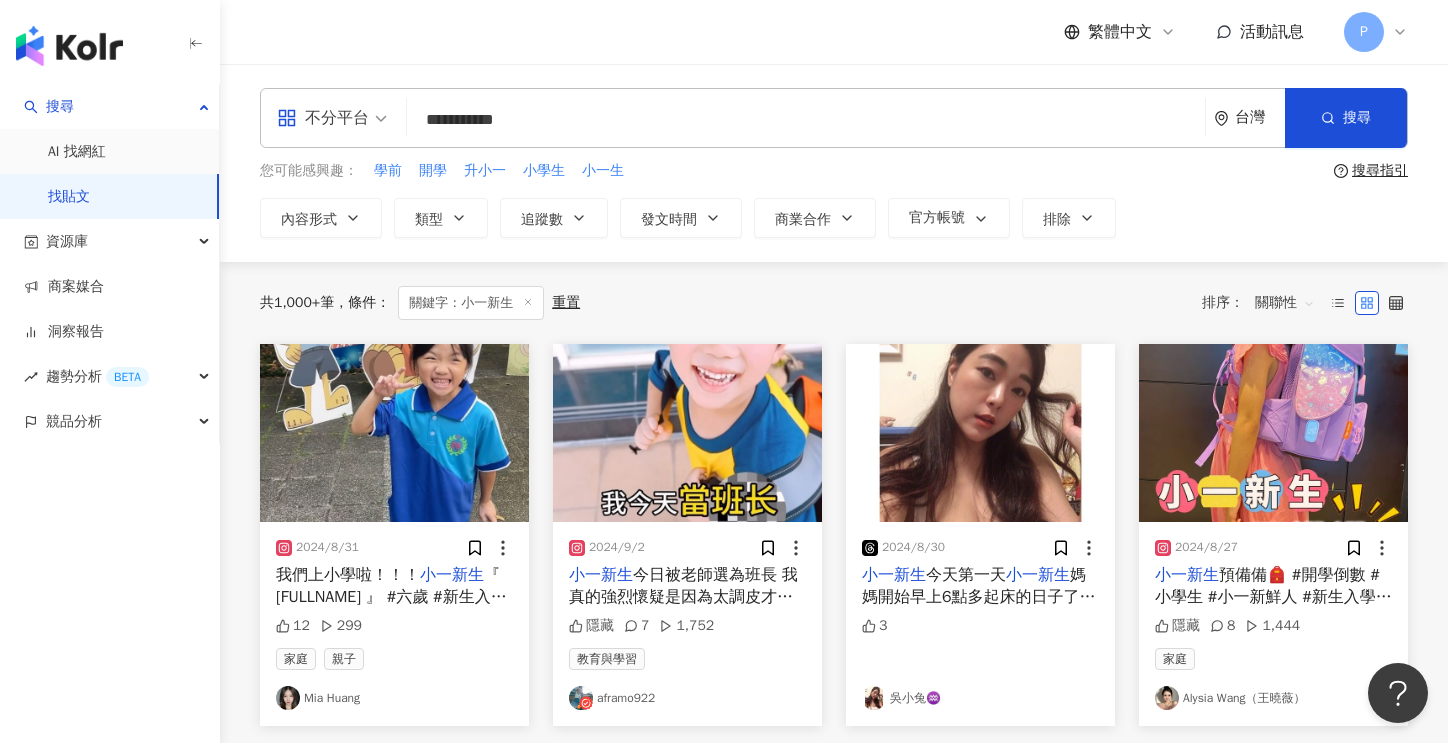 type on "**********" 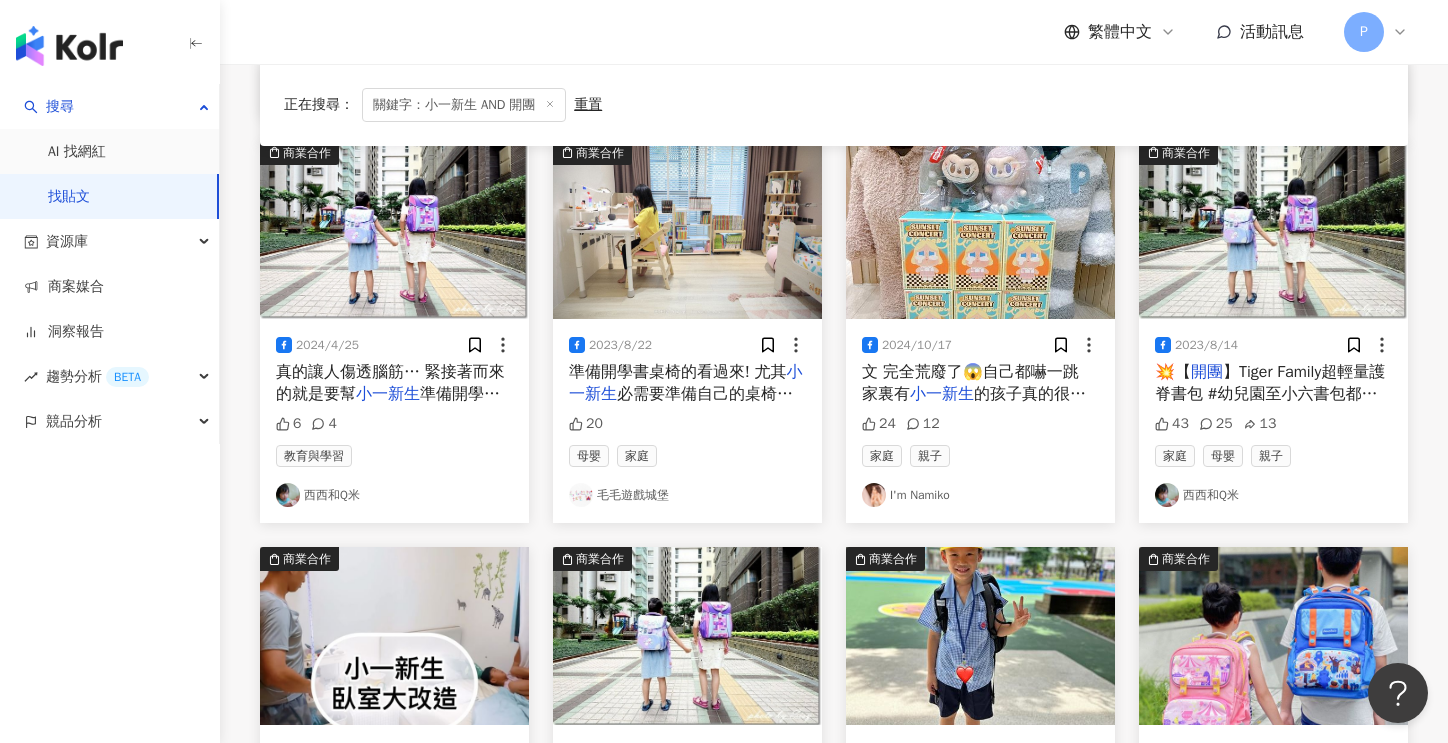 scroll, scrollTop: 500, scrollLeft: 0, axis: vertical 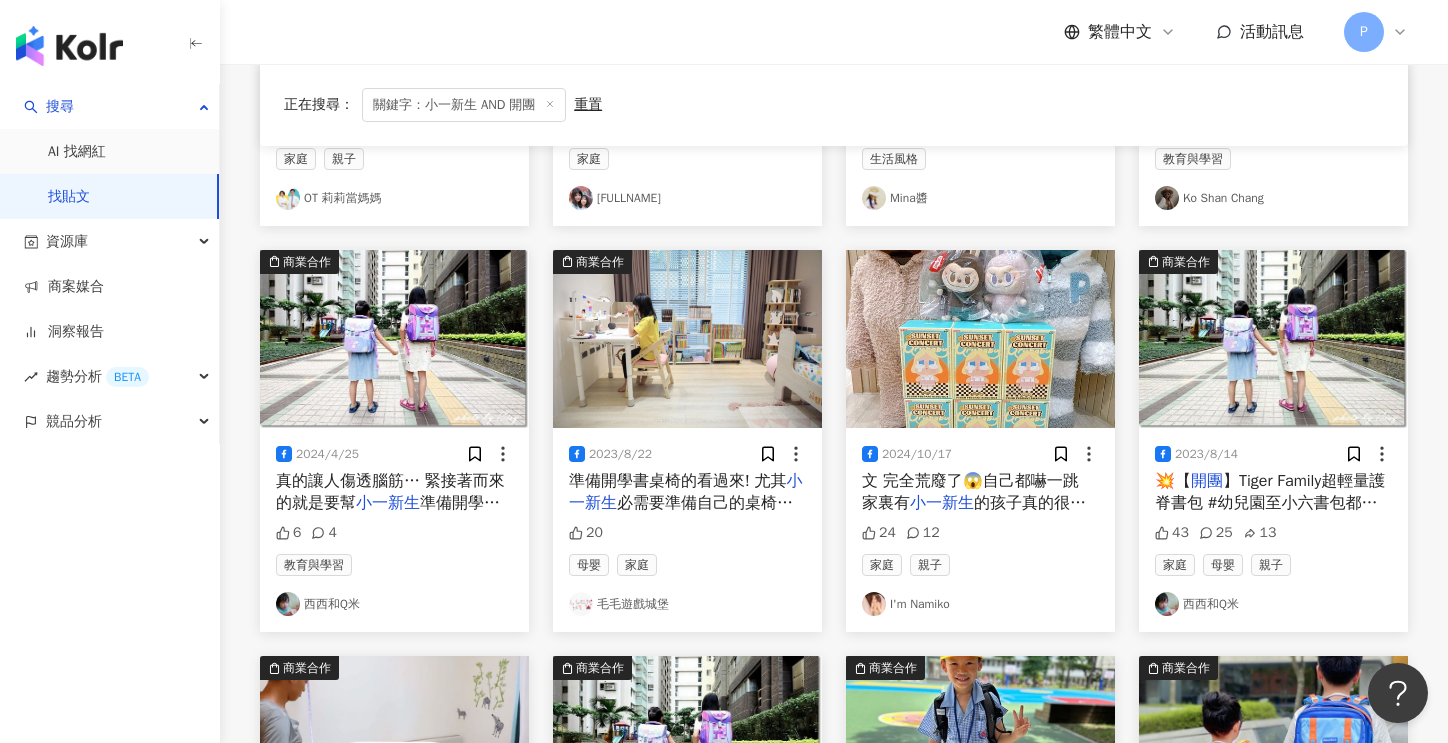 click on "西西和Q米" at bounding box center (1273, 604) 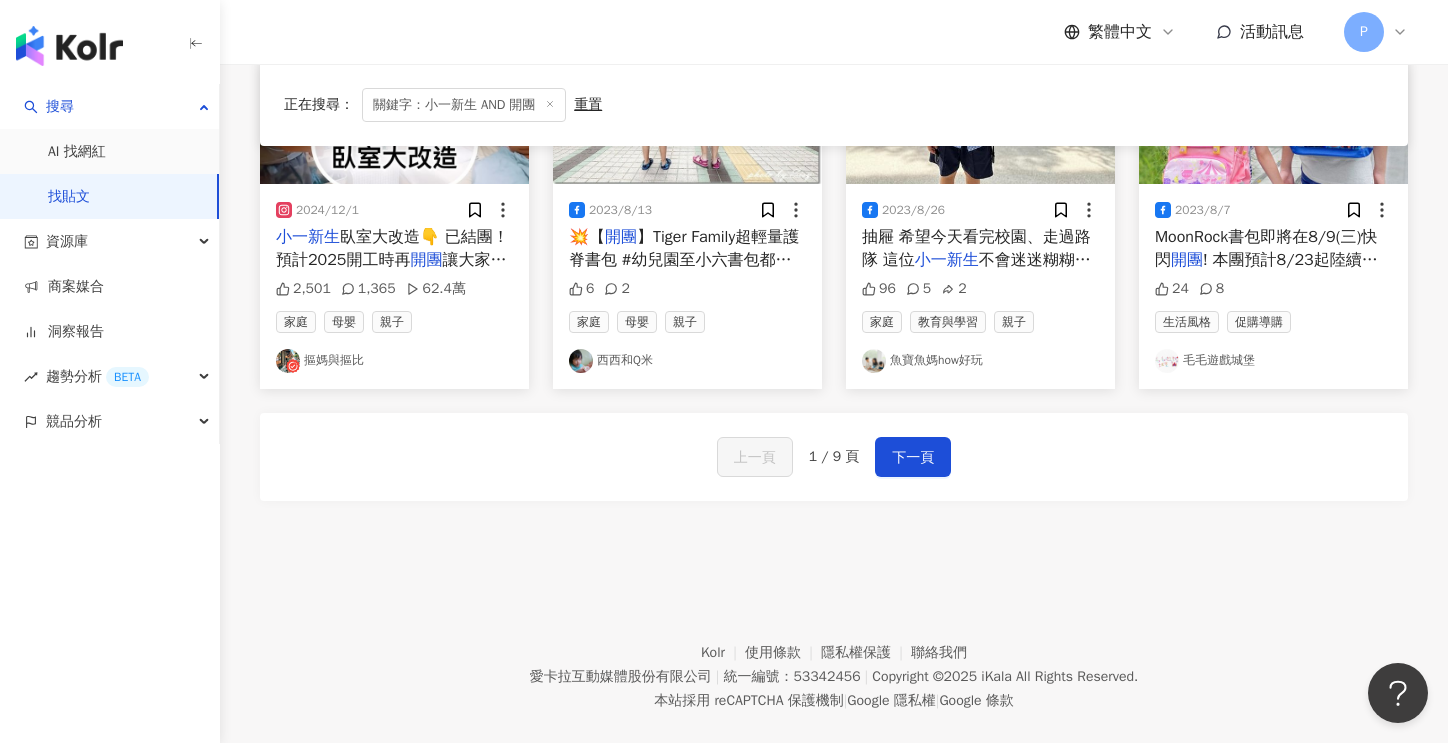 scroll, scrollTop: 1177, scrollLeft: 0, axis: vertical 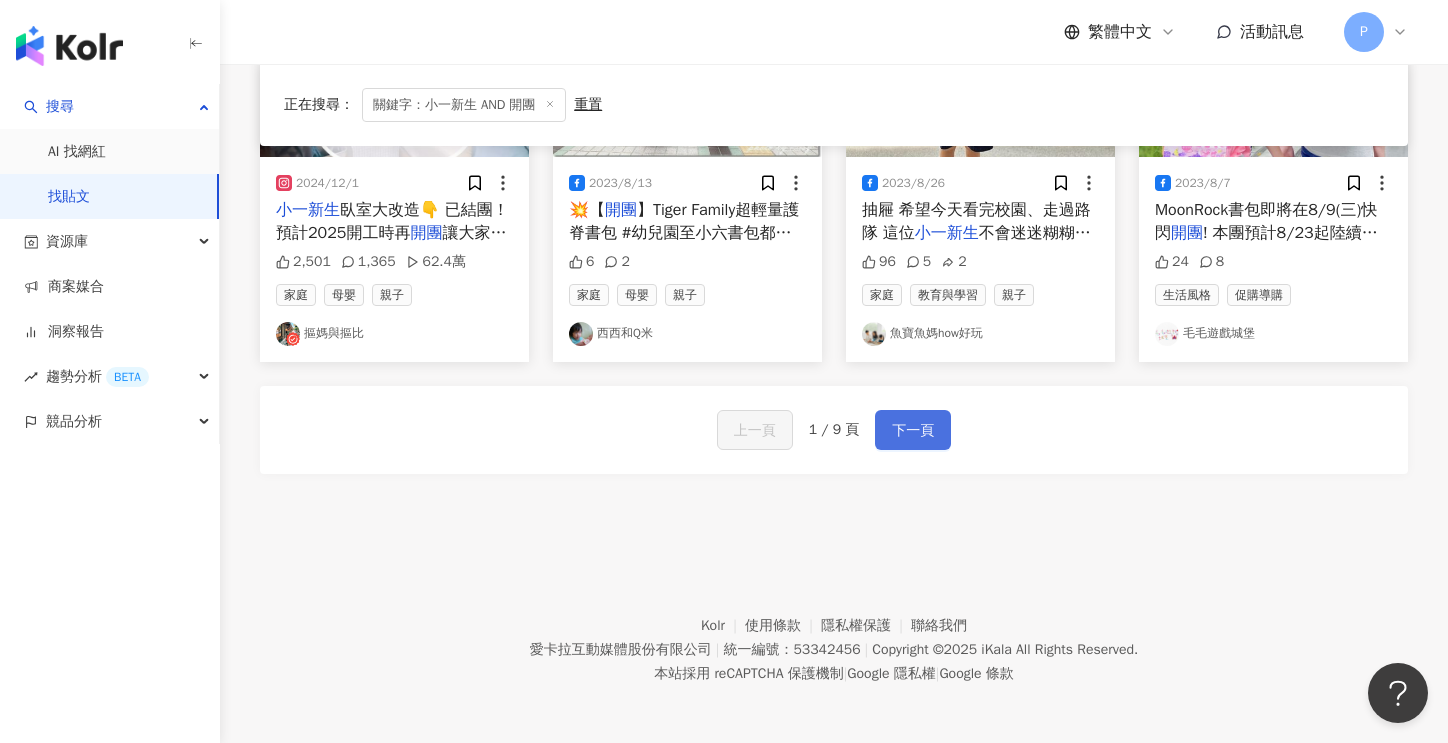 click on "下一頁" at bounding box center [913, 431] 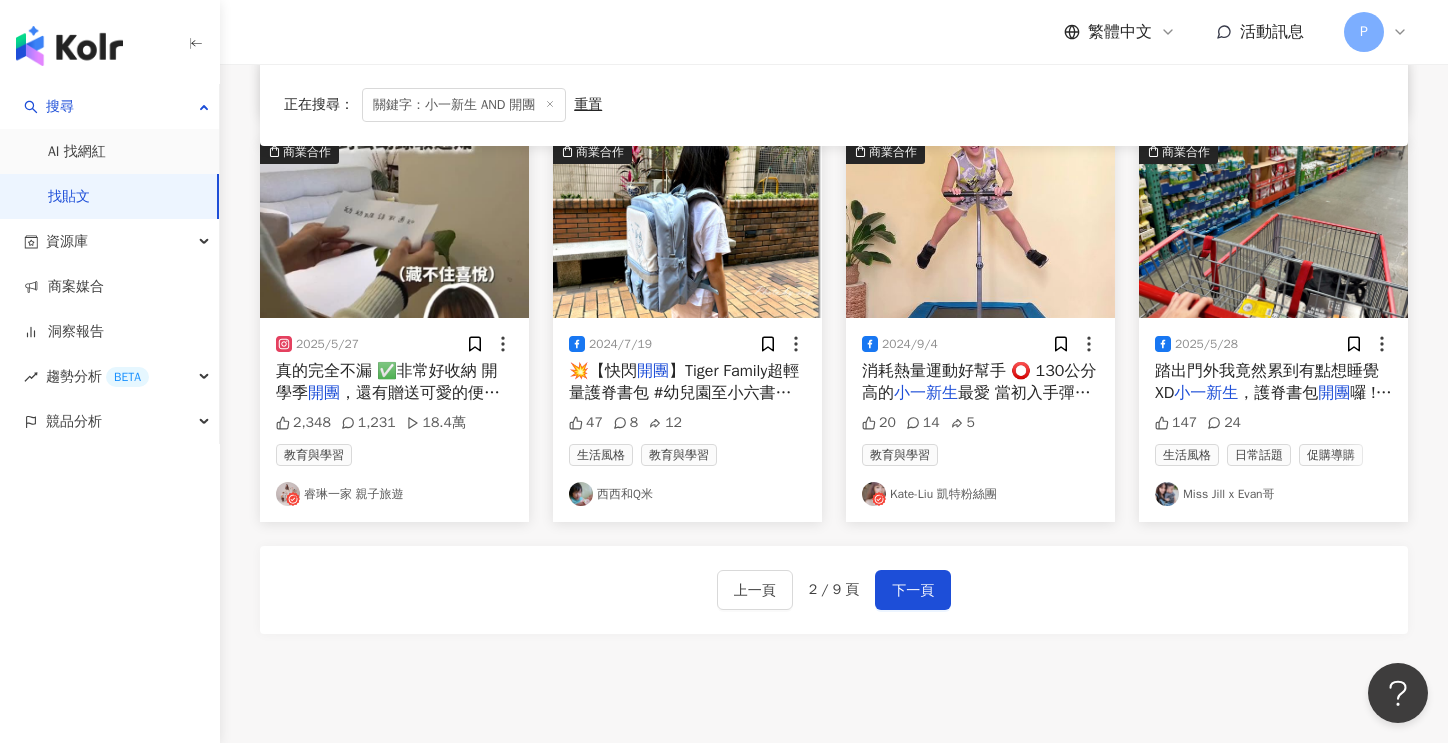 scroll, scrollTop: 1187, scrollLeft: 0, axis: vertical 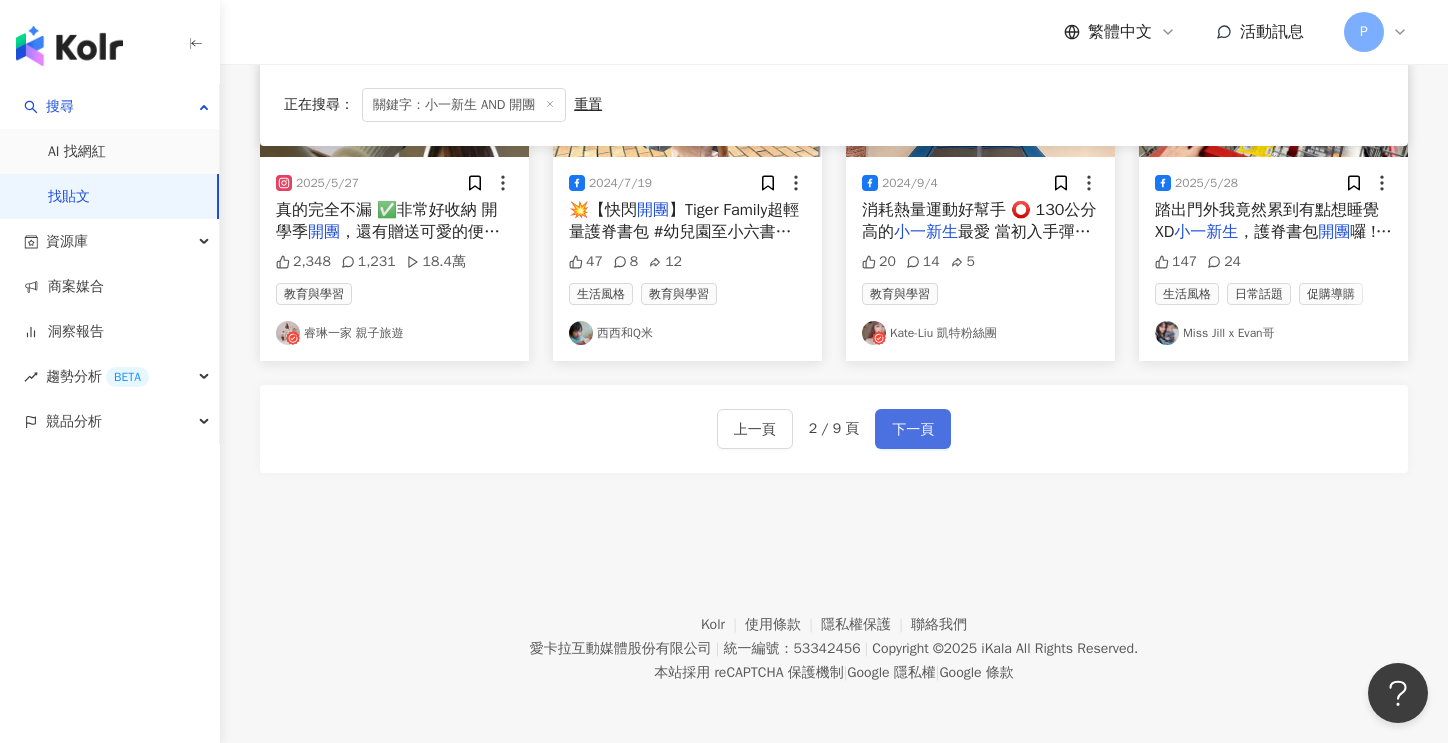 click on "下一頁" at bounding box center (913, 430) 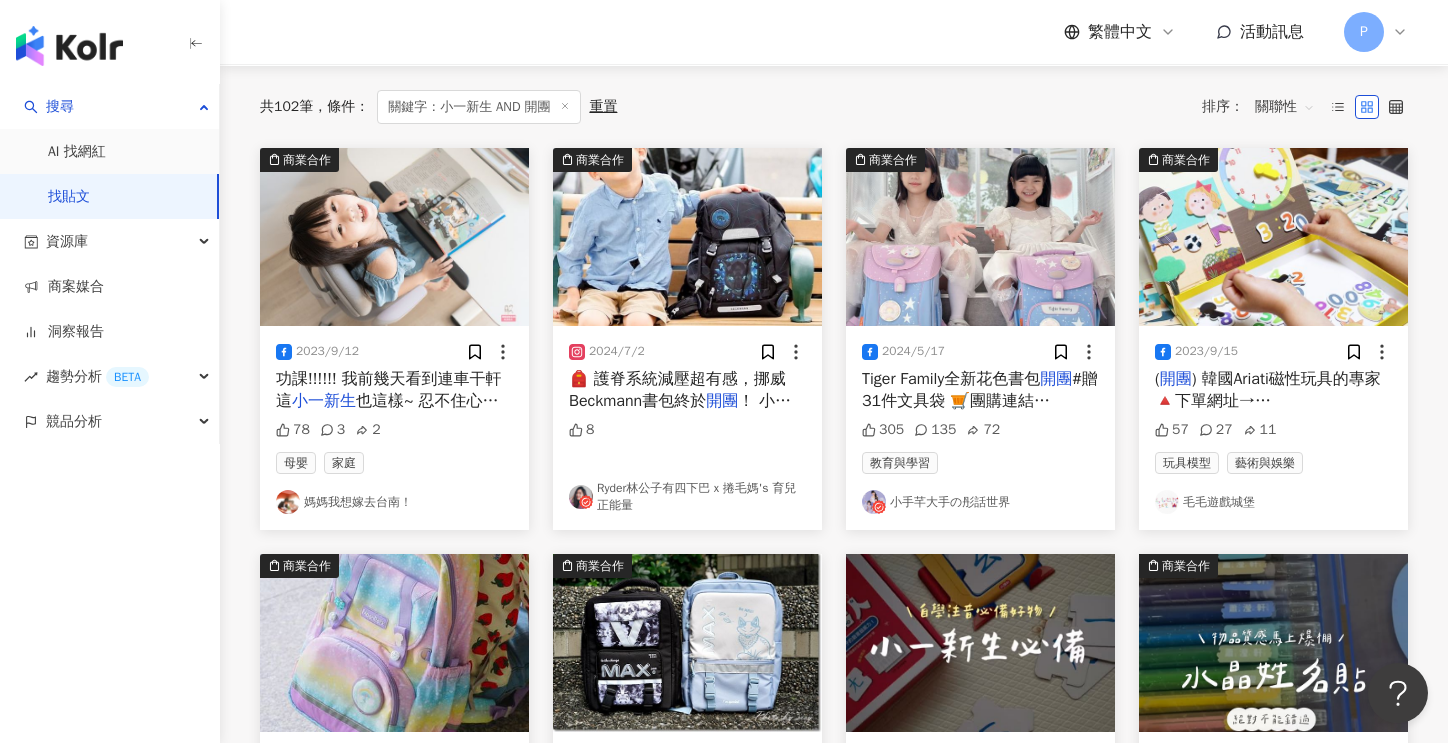 scroll, scrollTop: 177, scrollLeft: 0, axis: vertical 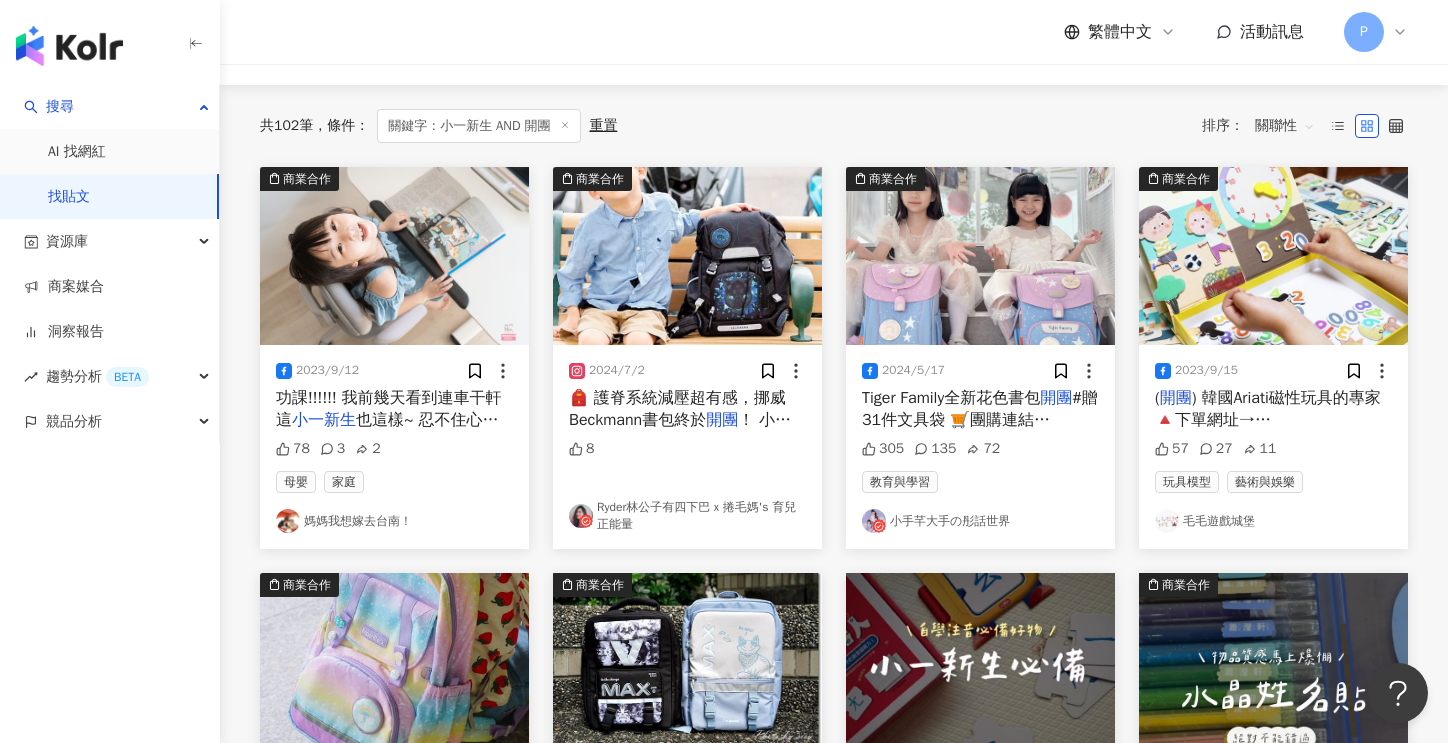 click on "Ryder林公子有四下巴 x 捲毛媽's 育兒正能量" at bounding box center [687, 516] 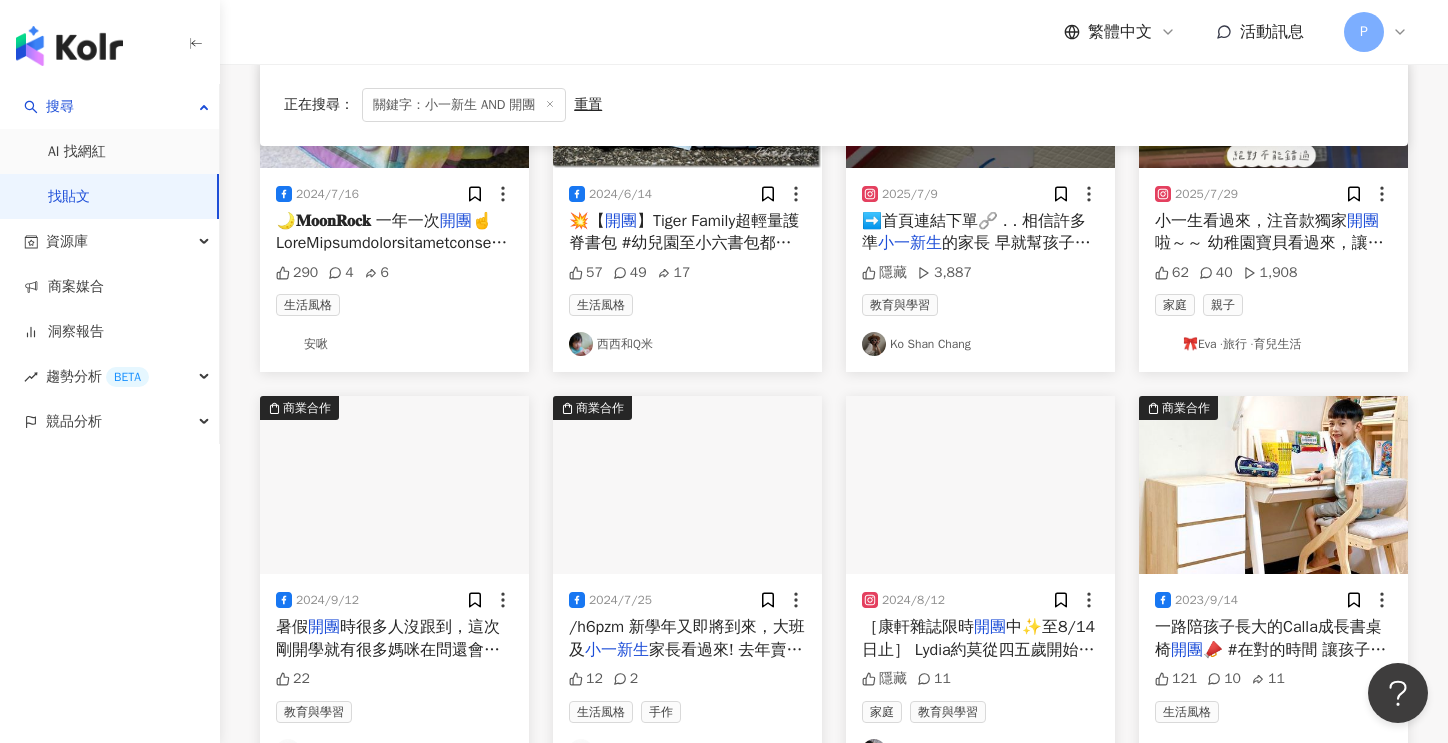scroll, scrollTop: 877, scrollLeft: 0, axis: vertical 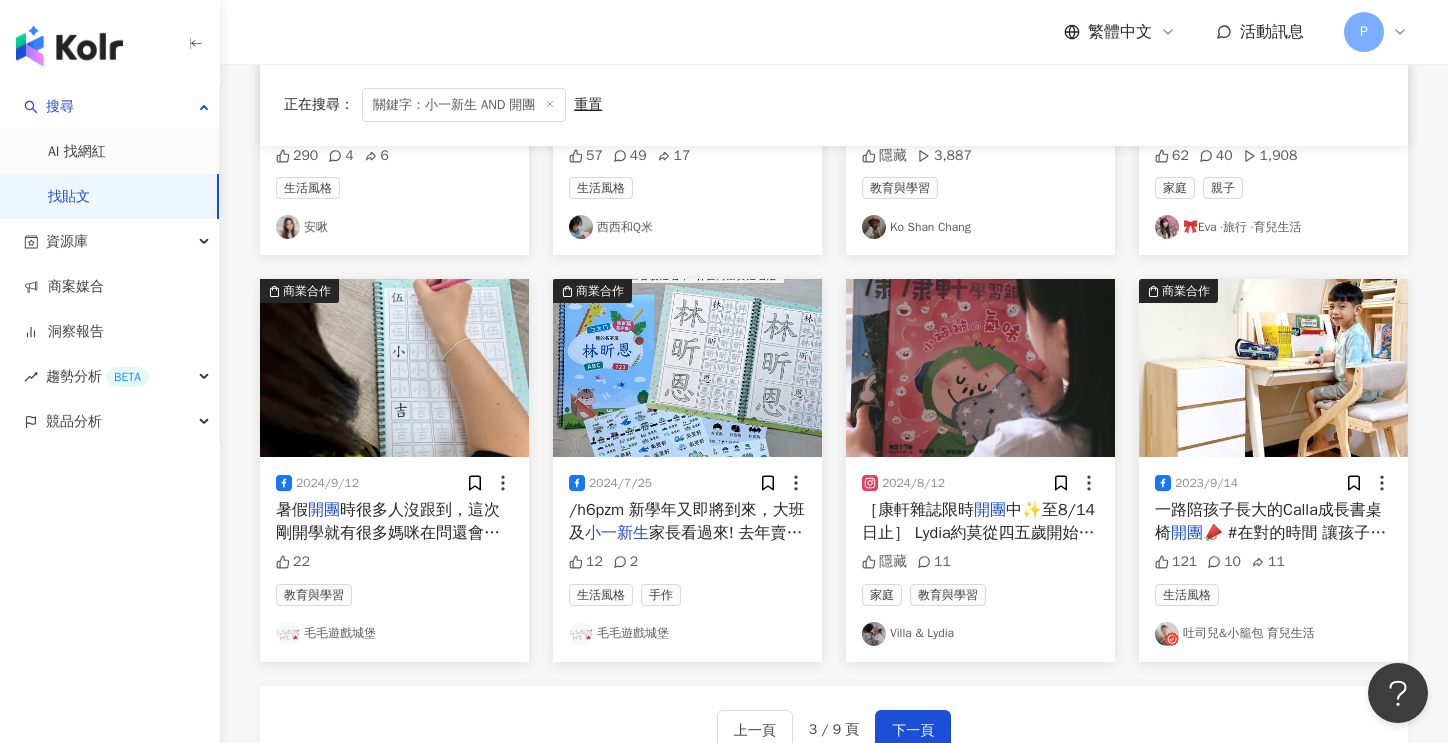 click on "吐司兒&小籠包 育兒生活" at bounding box center [1273, 634] 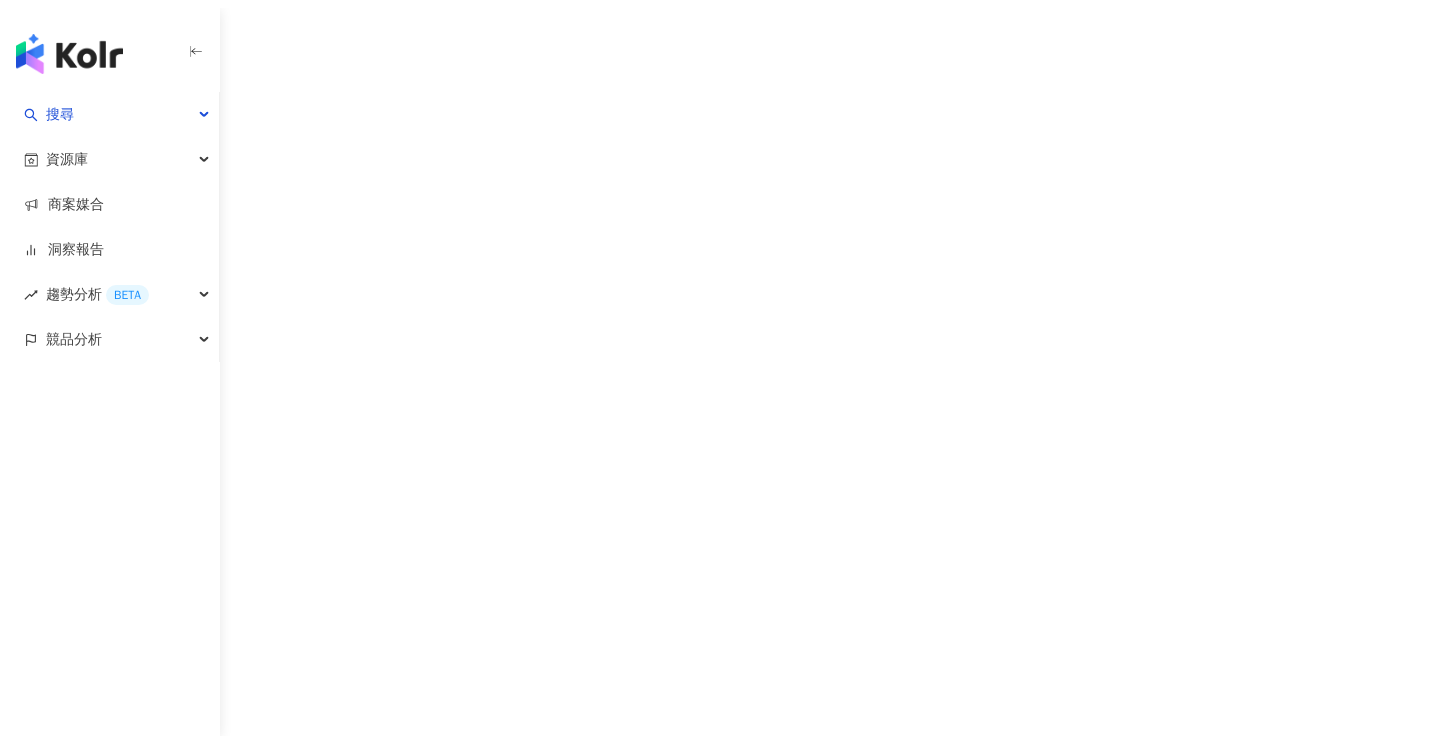 scroll, scrollTop: 0, scrollLeft: 0, axis: both 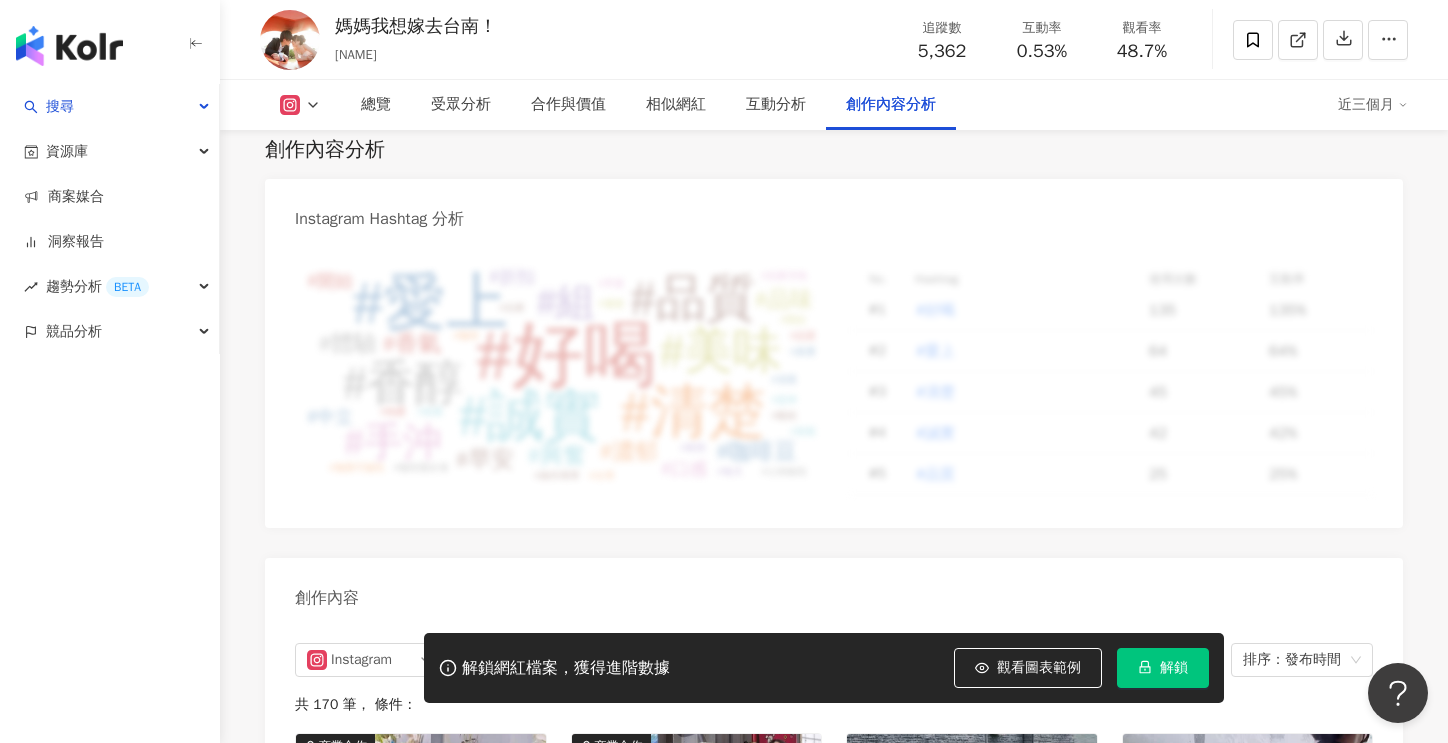 click on "創作內容分析" at bounding box center (834, 150) 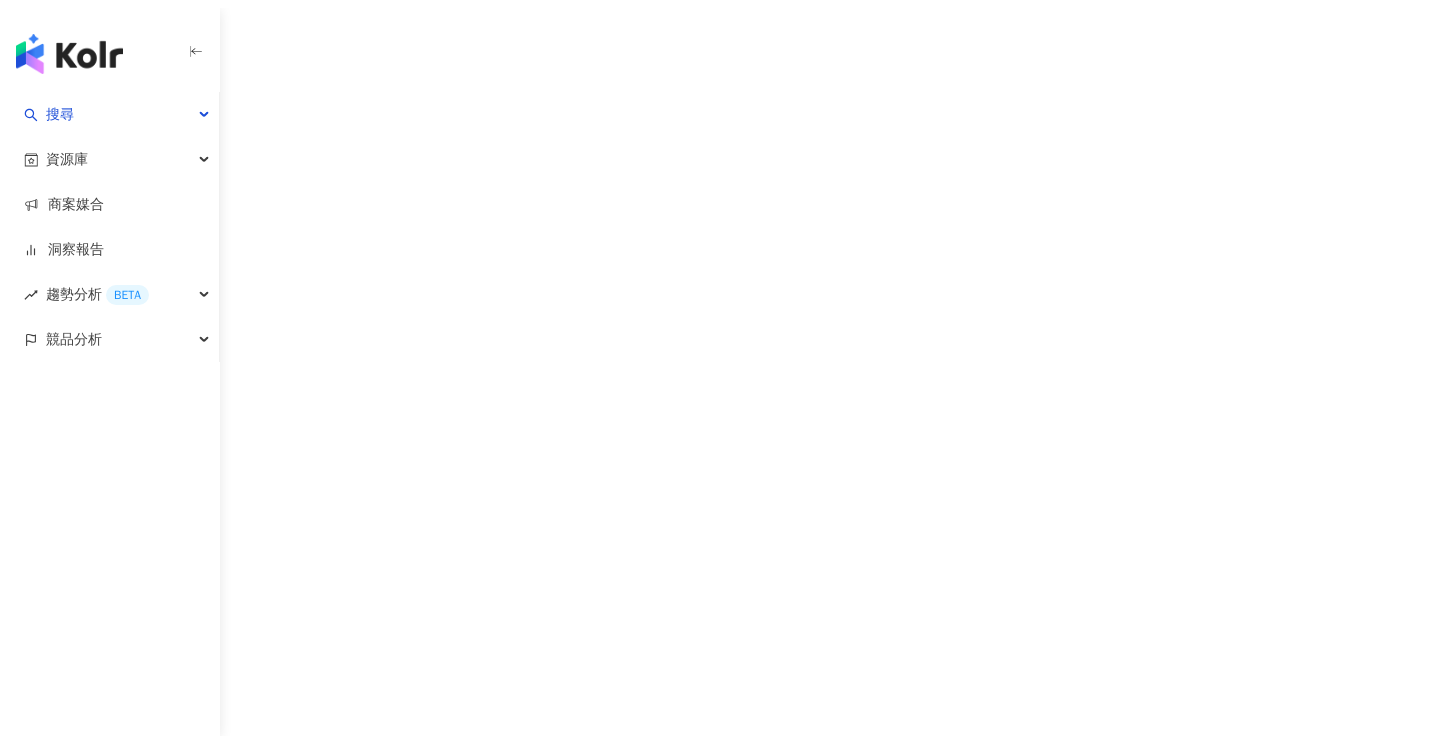 scroll, scrollTop: 0, scrollLeft: 0, axis: both 